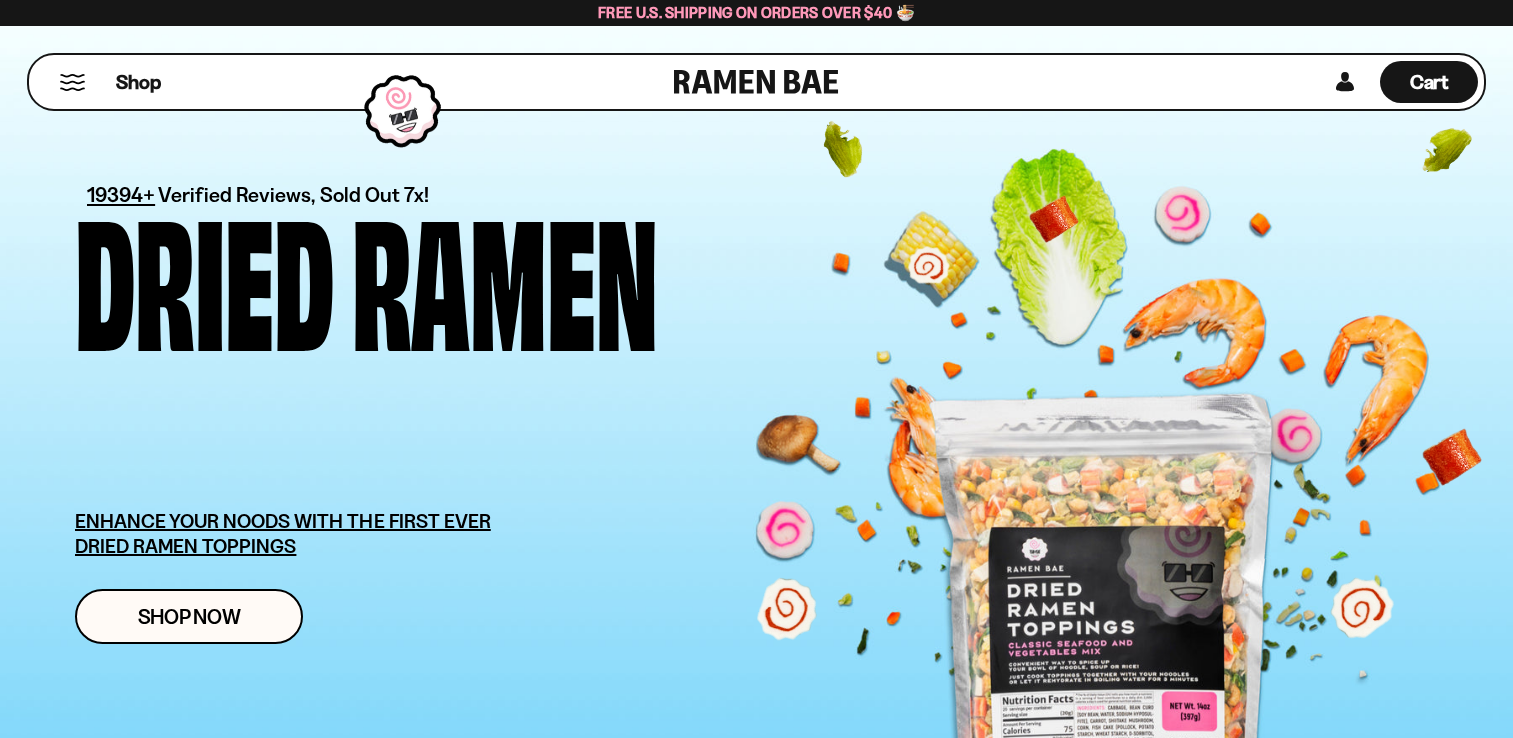 scroll, scrollTop: 0, scrollLeft: 0, axis: both 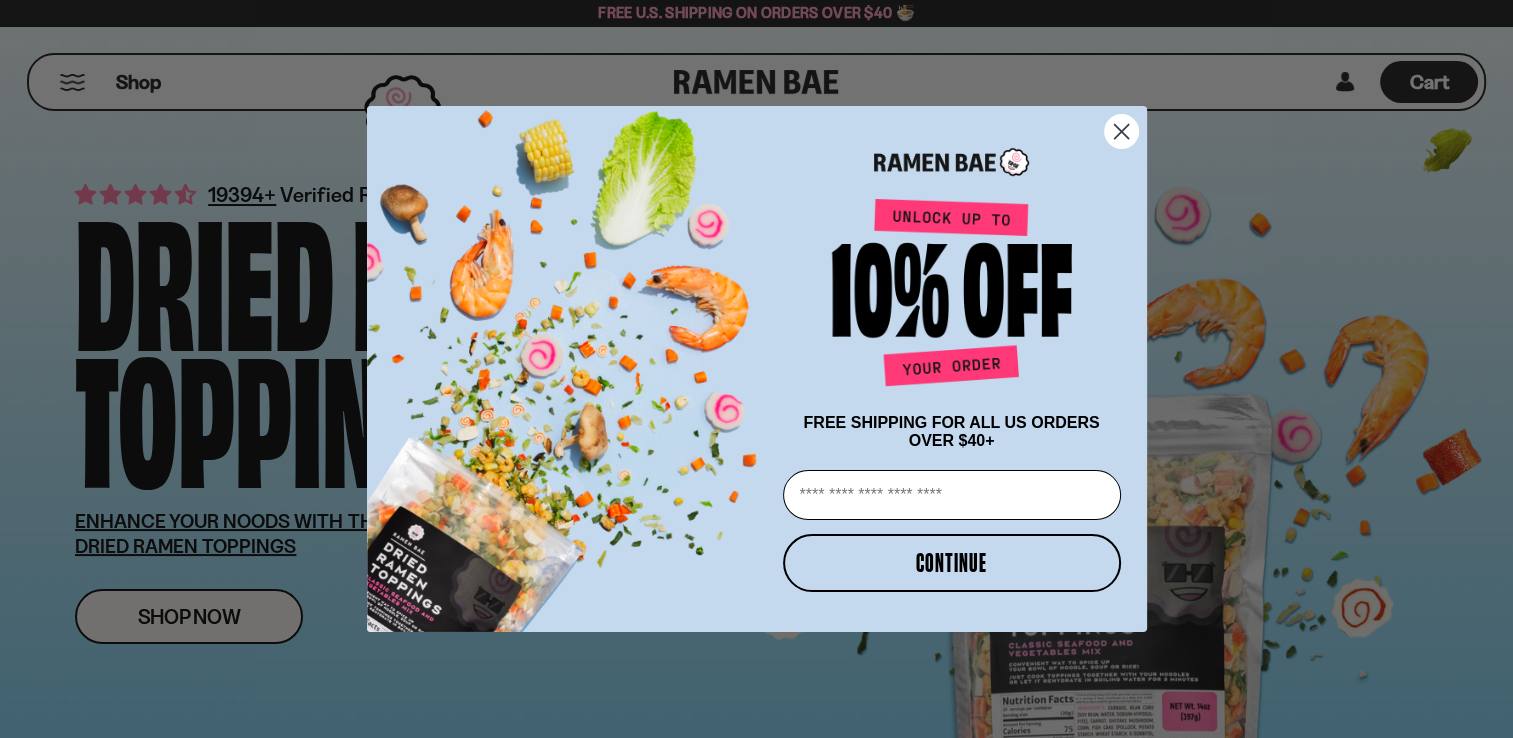 click 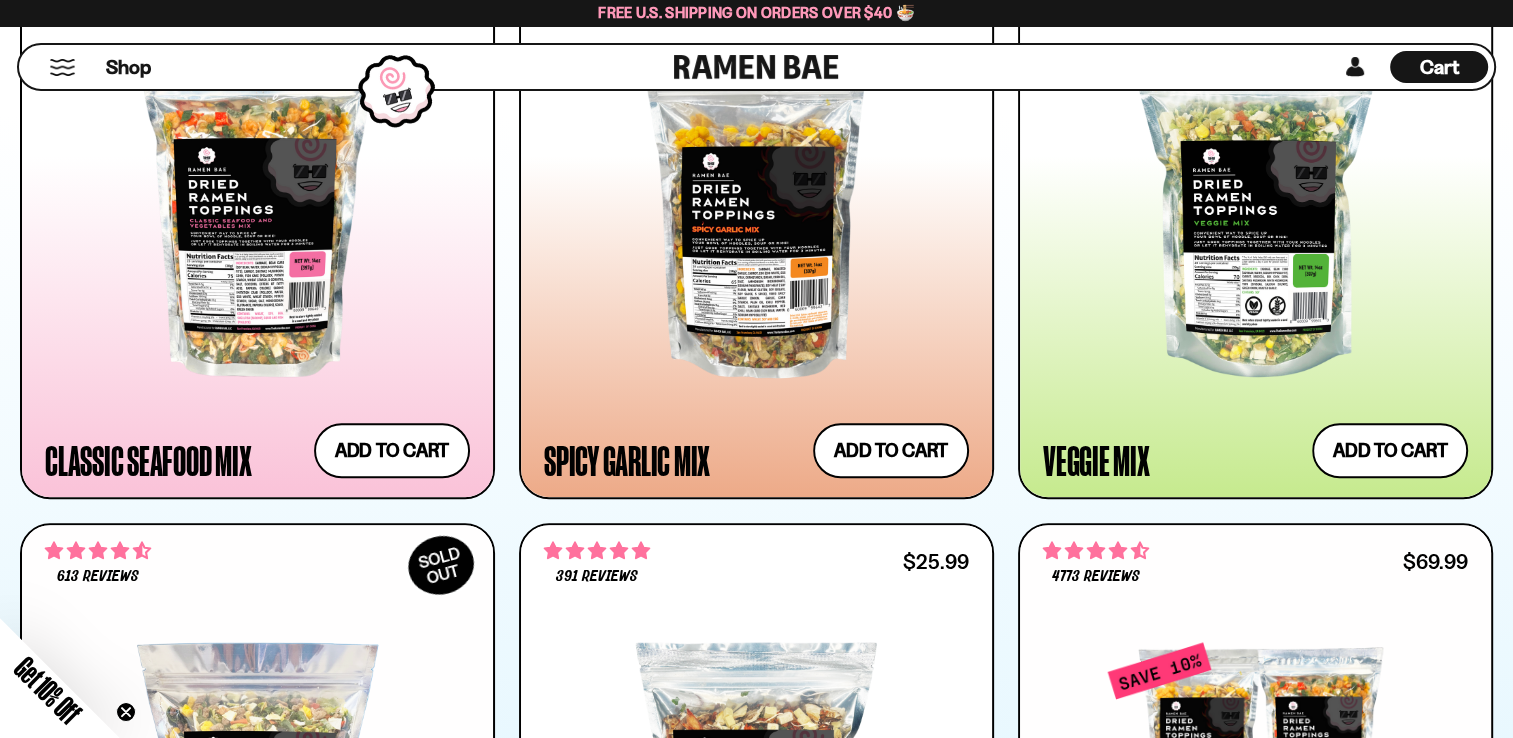 scroll, scrollTop: 1200, scrollLeft: 0, axis: vertical 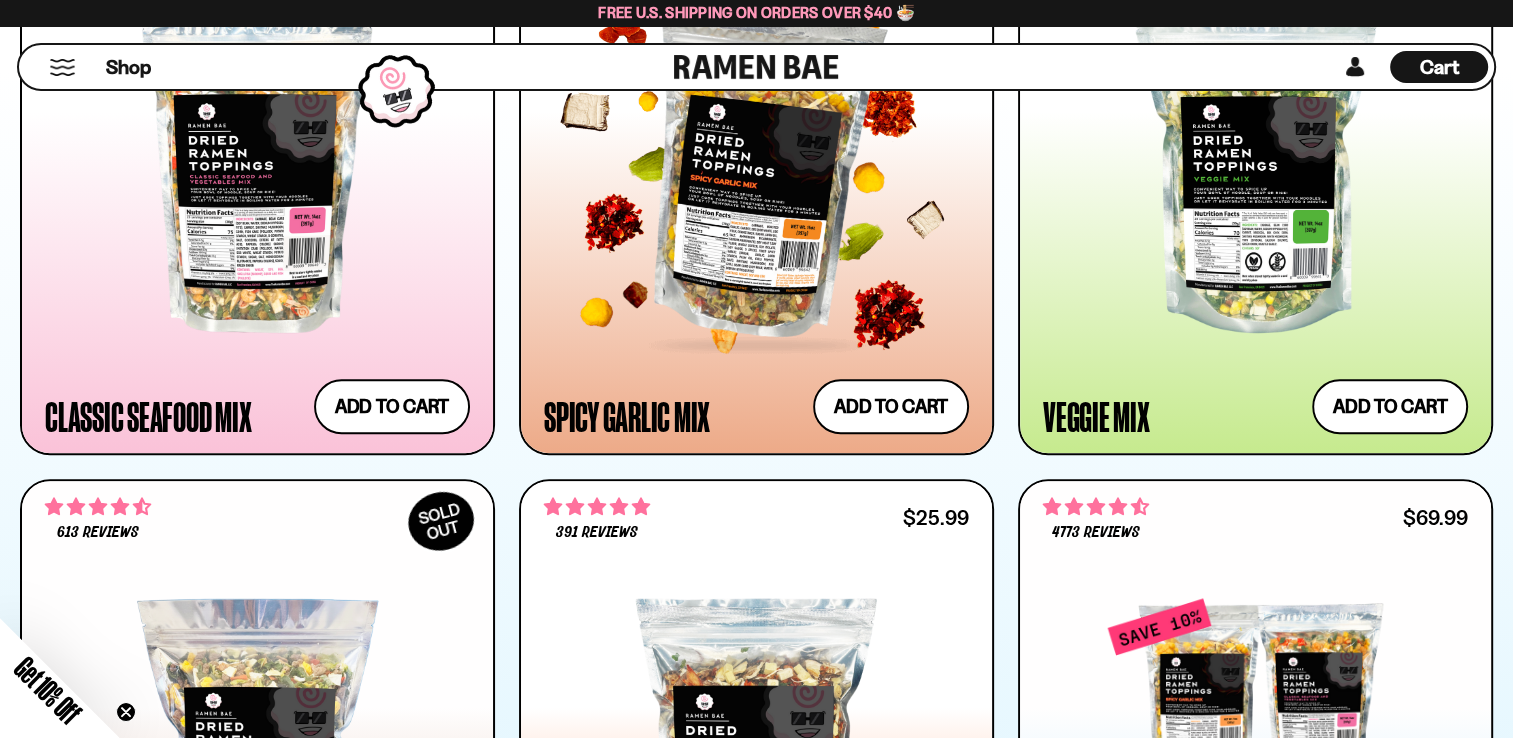 click at bounding box center [756, 167] 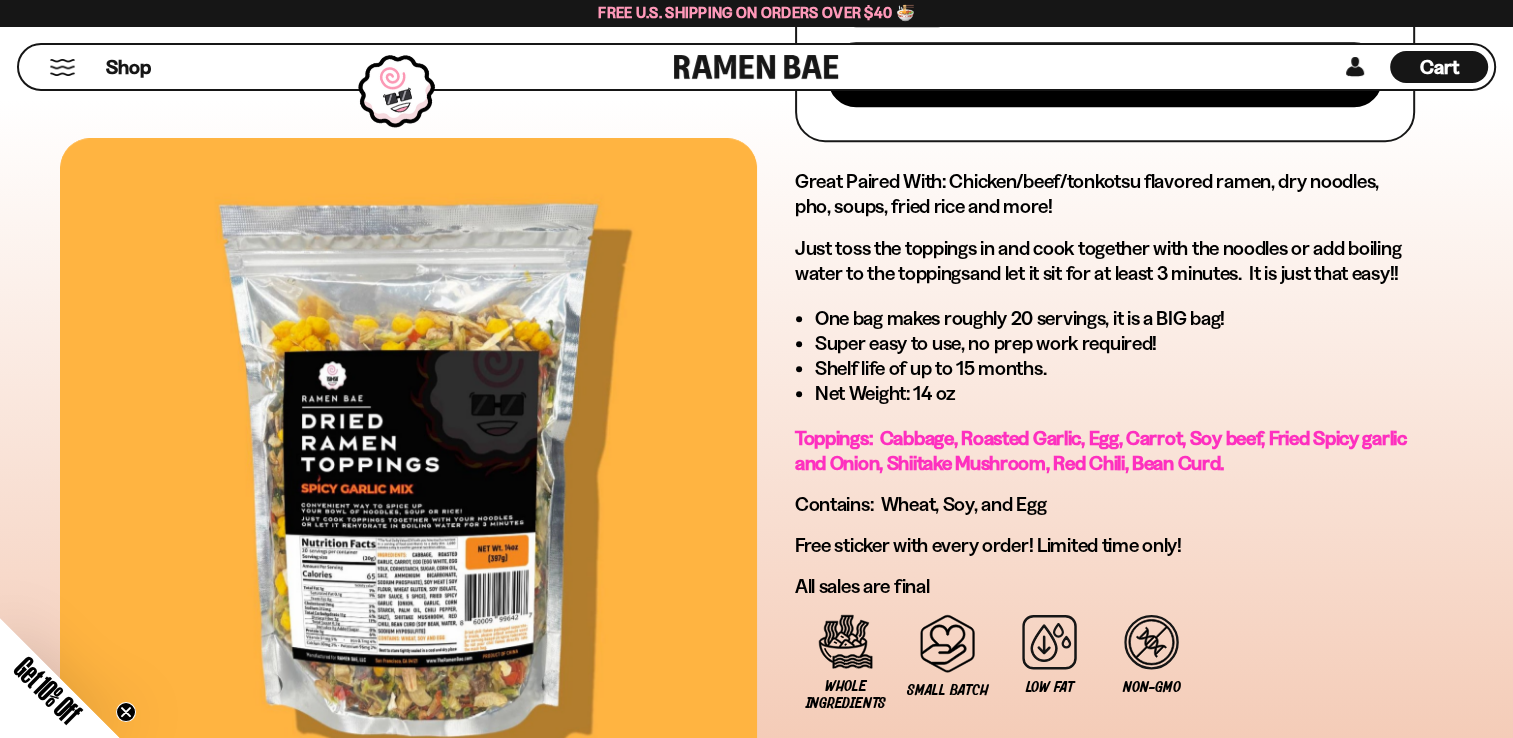 scroll, scrollTop: 1000, scrollLeft: 0, axis: vertical 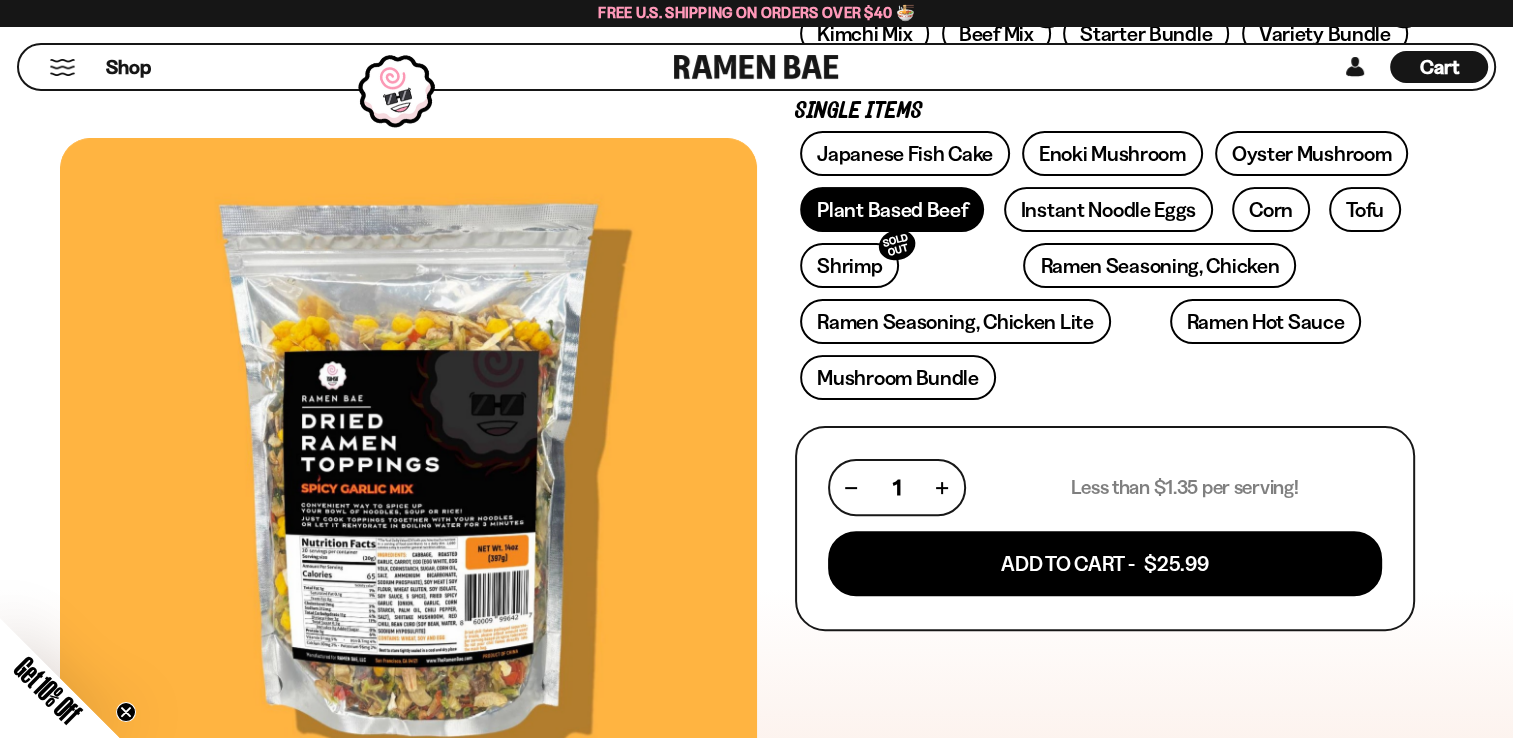 click on "Plant Based Beef" at bounding box center (892, 209) 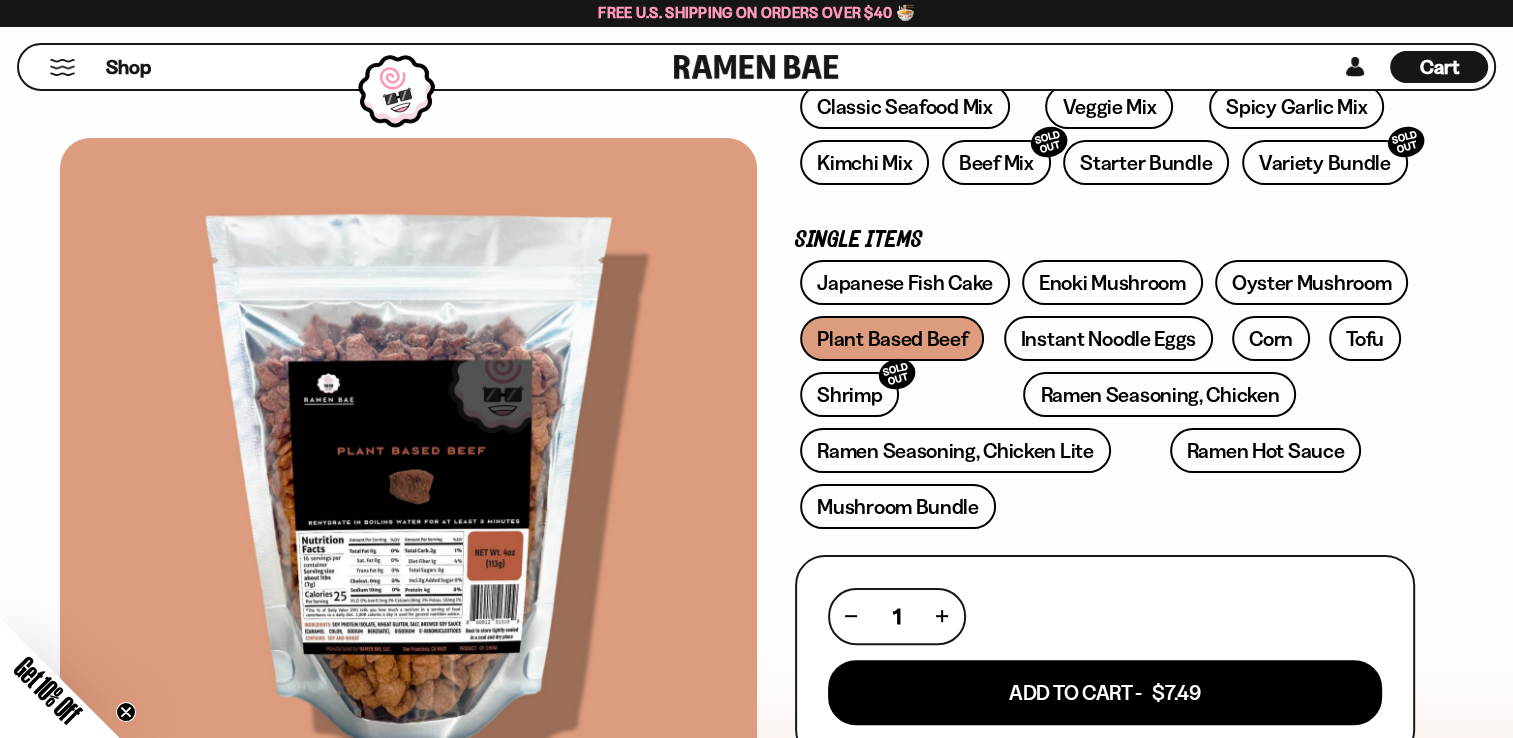 scroll, scrollTop: 500, scrollLeft: 0, axis: vertical 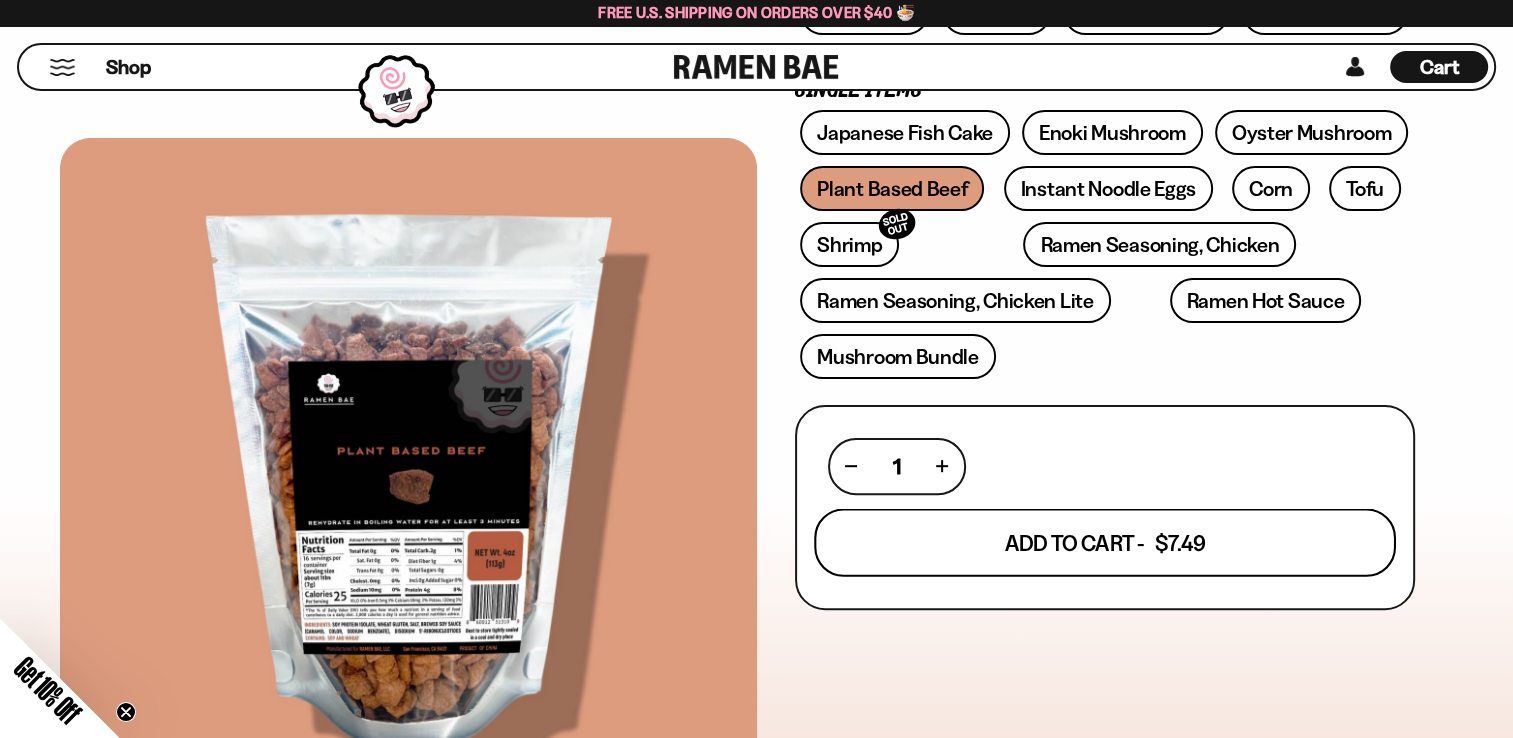 click on "Add To Cart -
$7.49" at bounding box center [1105, 542] 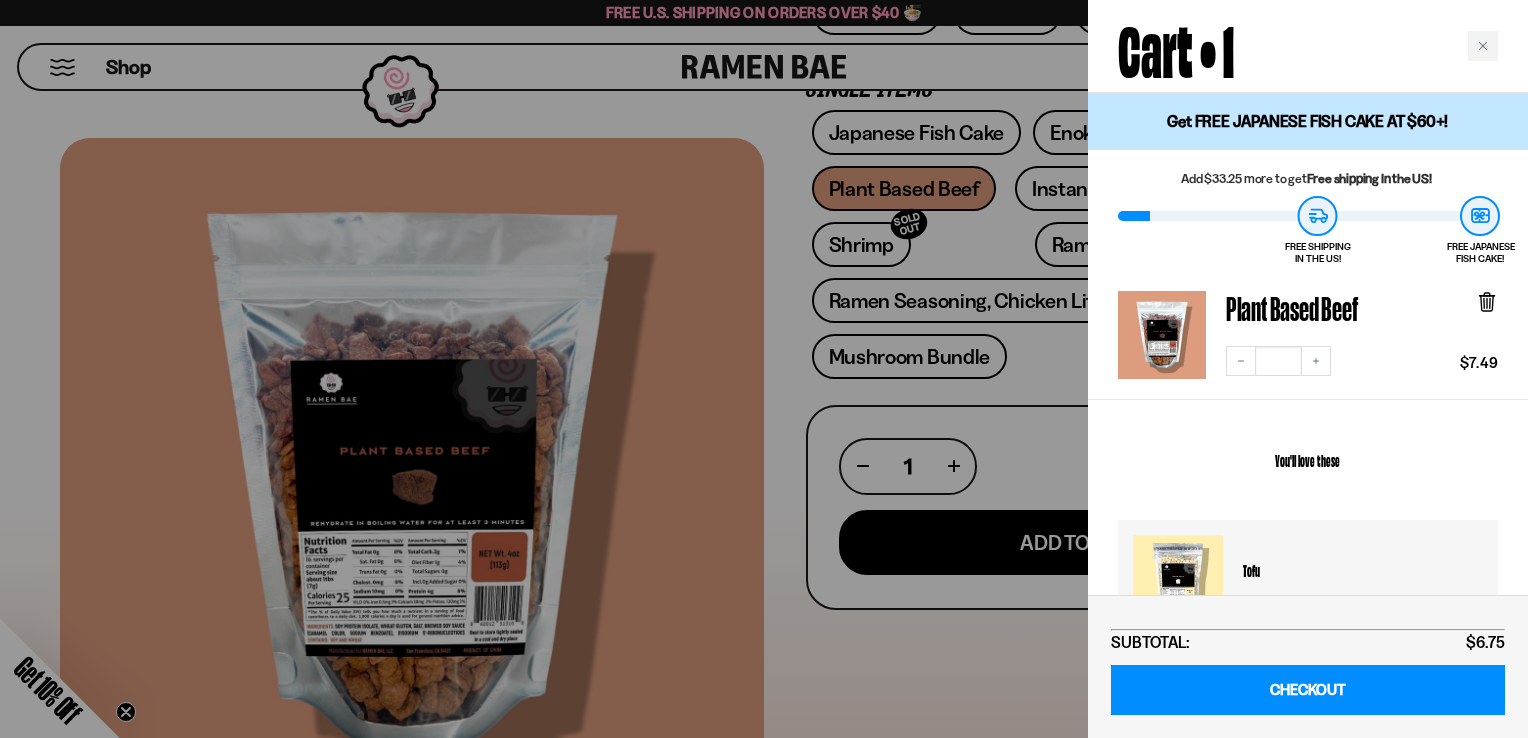 click at bounding box center [764, 369] 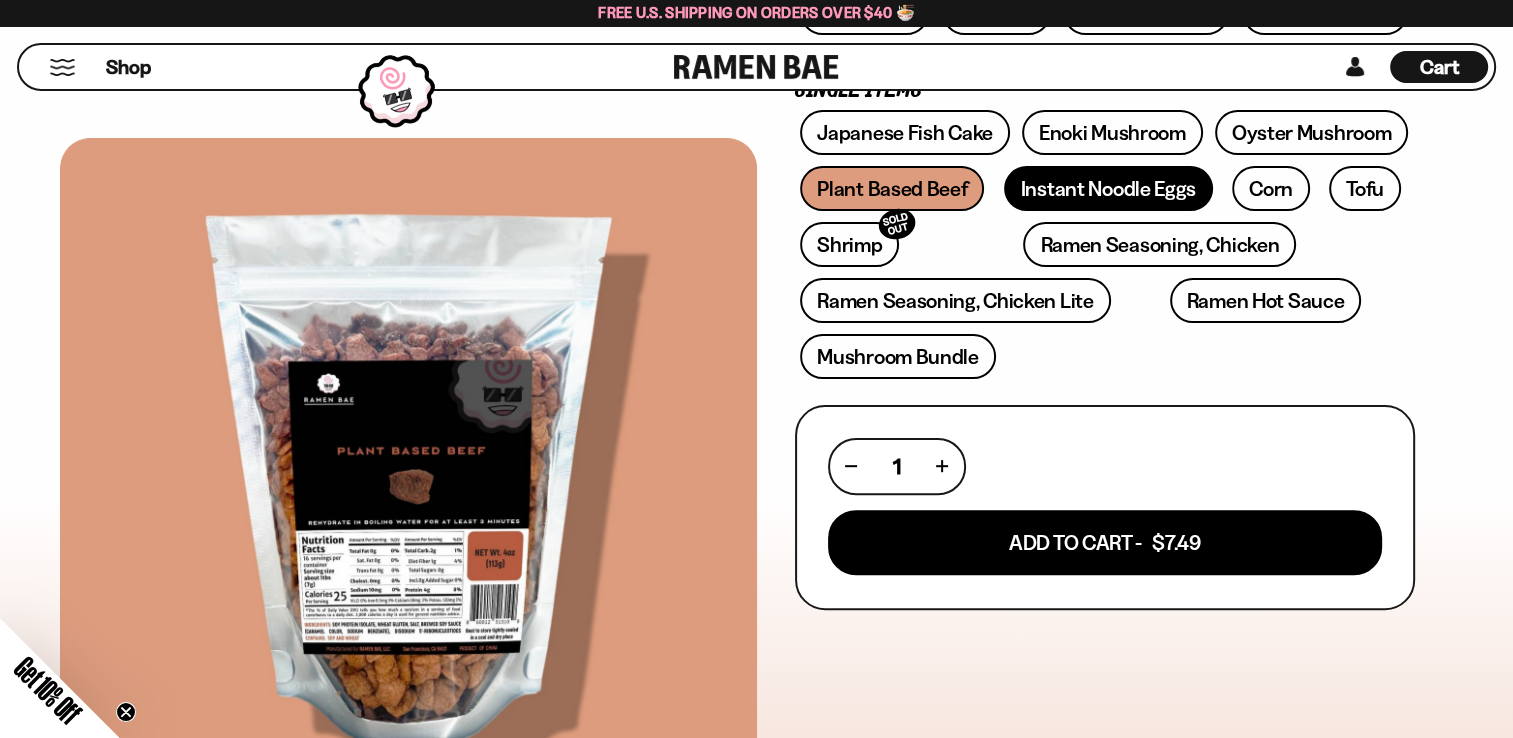 click on "Instant Noodle Eggs" at bounding box center [1108, 188] 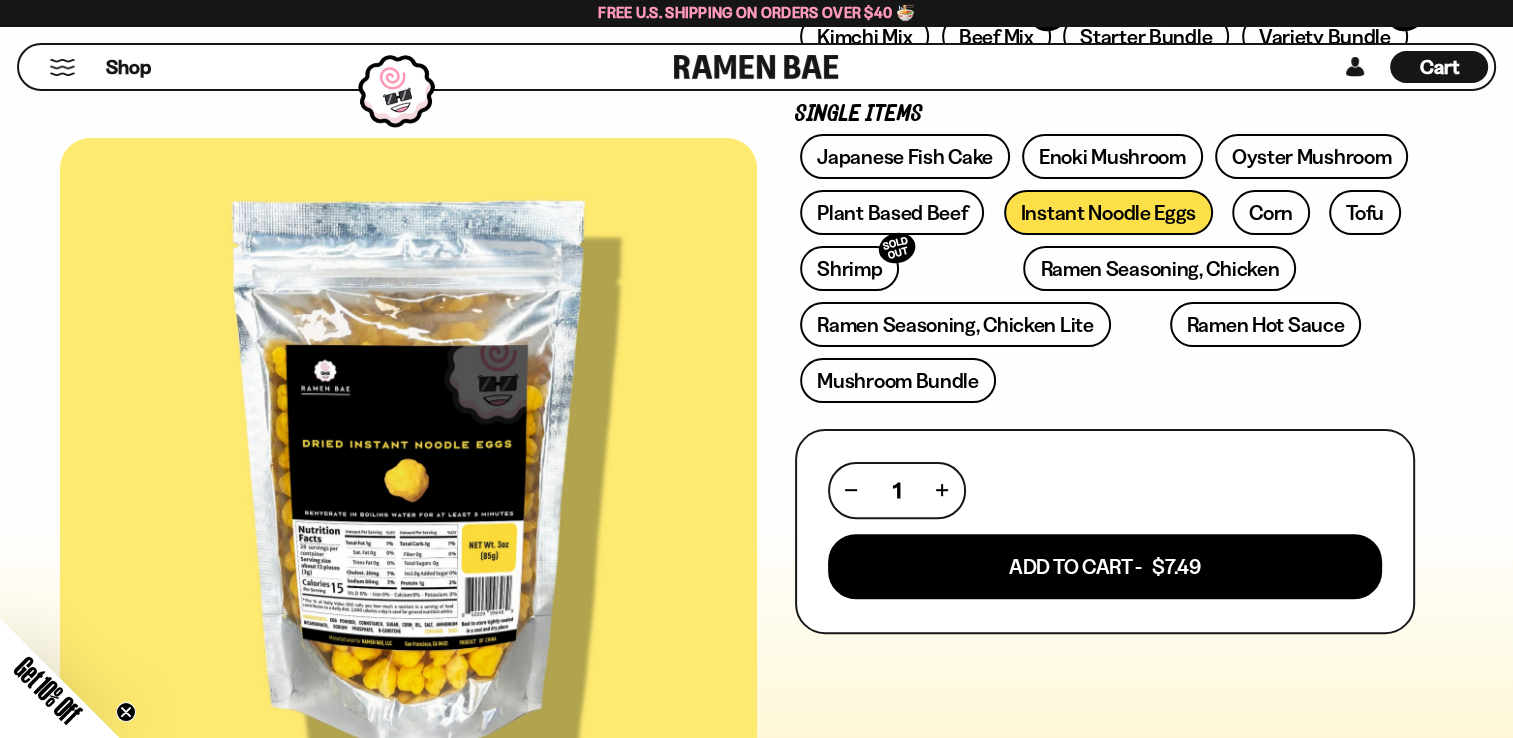 scroll, scrollTop: 500, scrollLeft: 0, axis: vertical 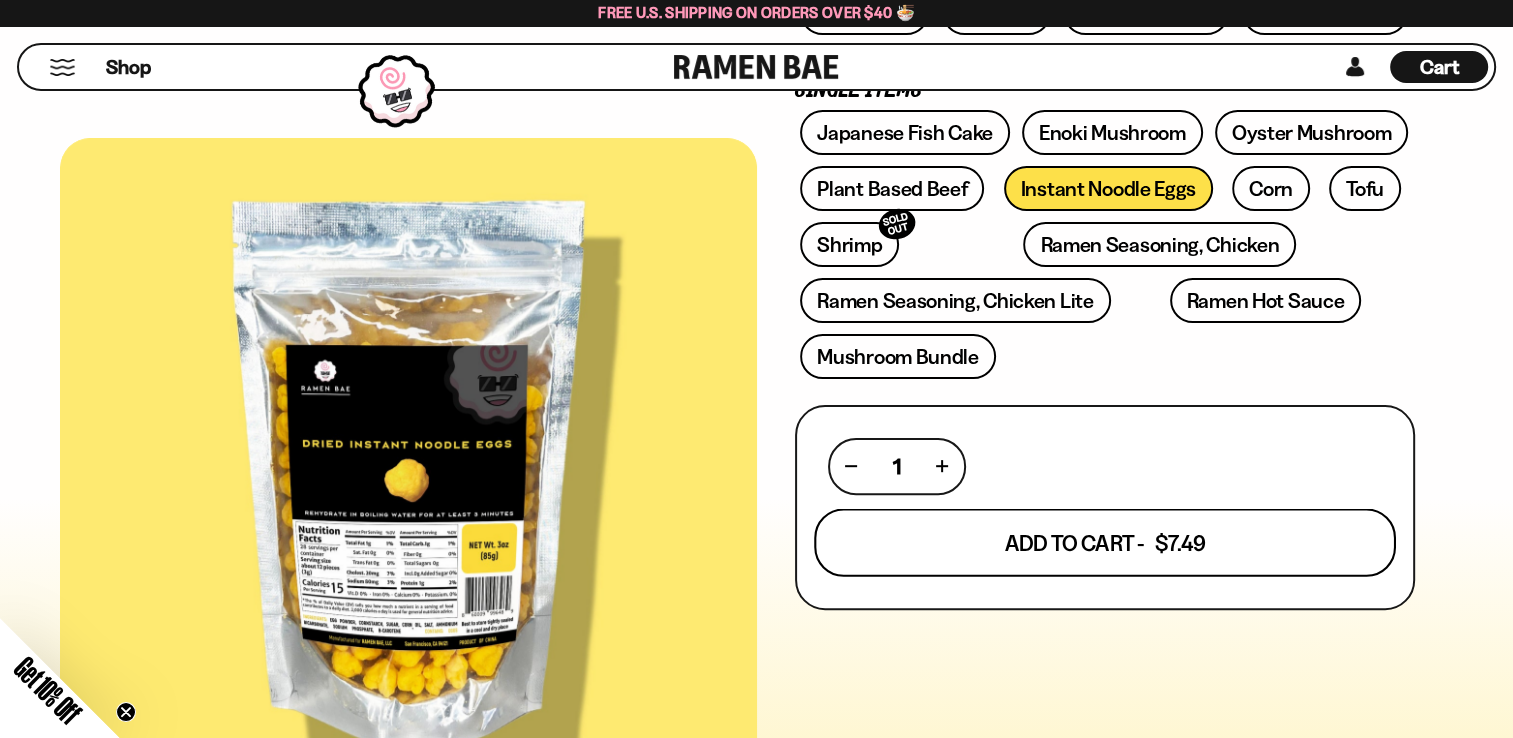 click on "Add To Cart -
$7.49" at bounding box center [1105, 542] 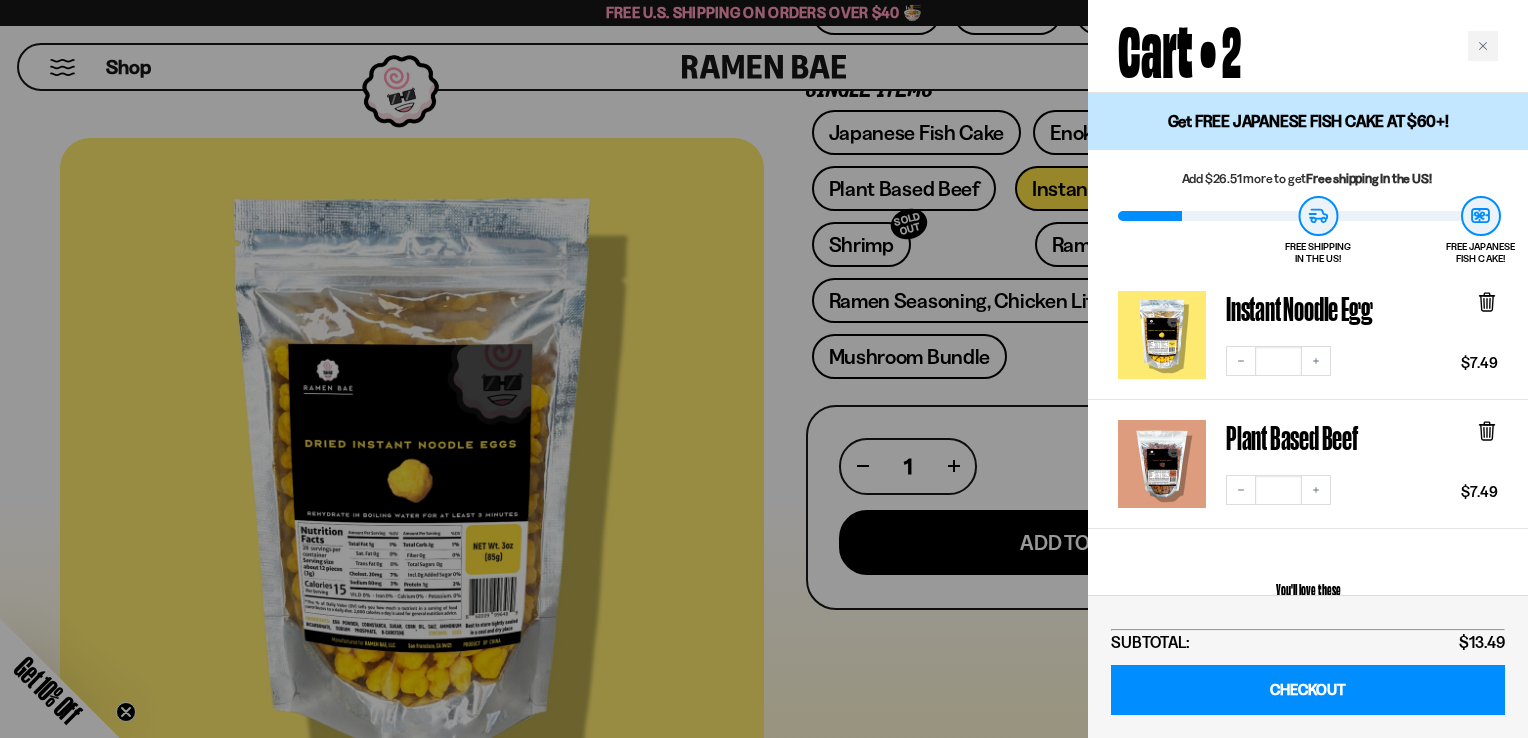 click at bounding box center [764, 369] 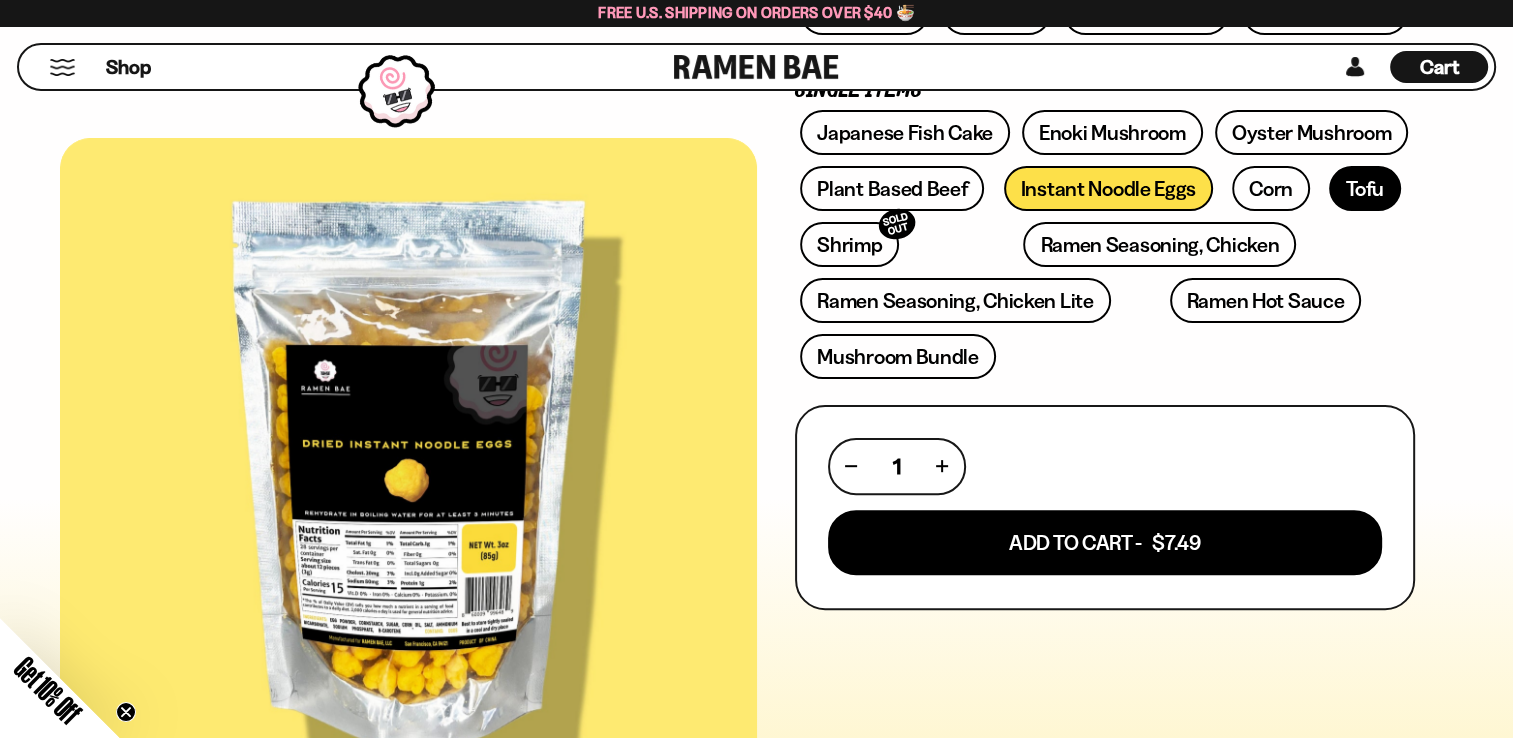 click on "Tofu" at bounding box center [1365, 188] 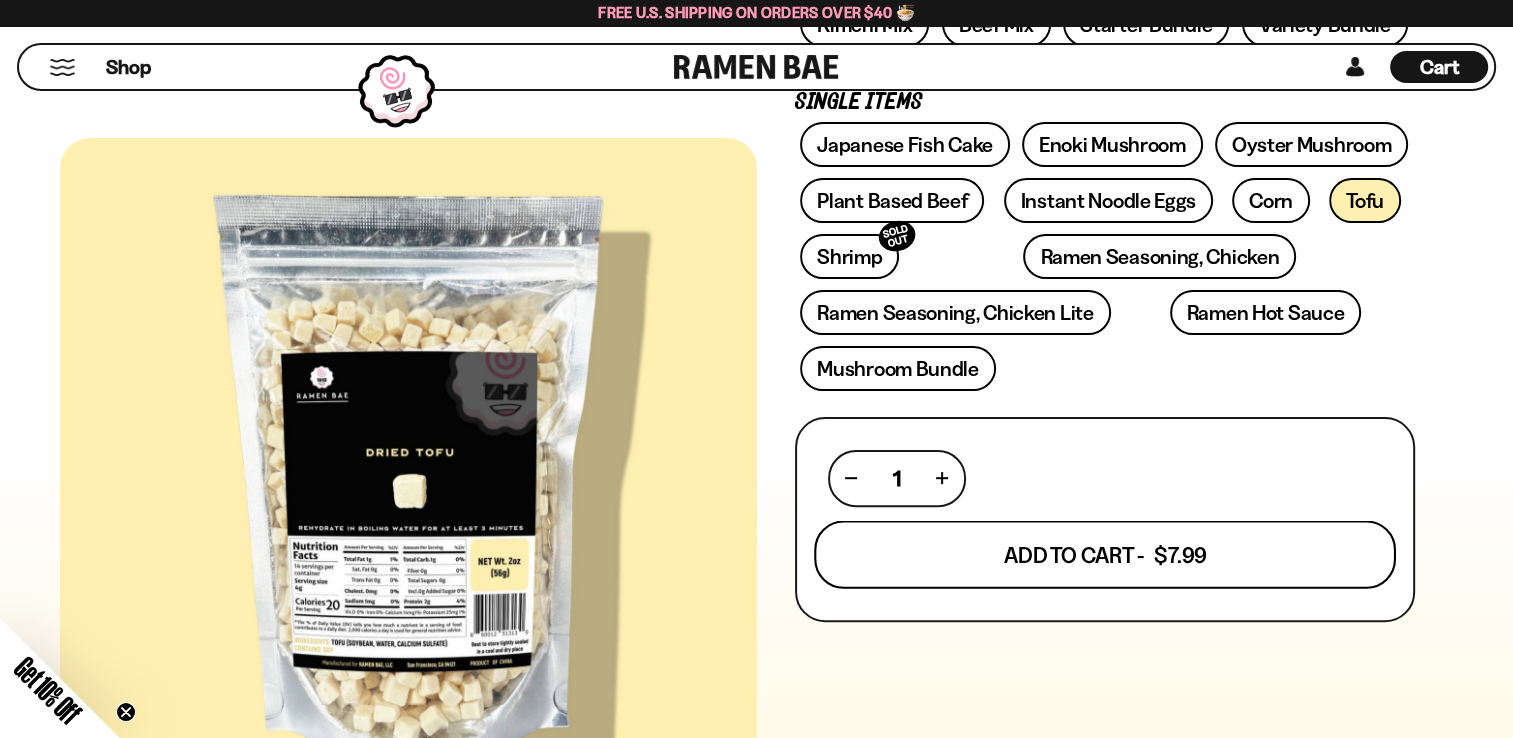 scroll, scrollTop: 500, scrollLeft: 0, axis: vertical 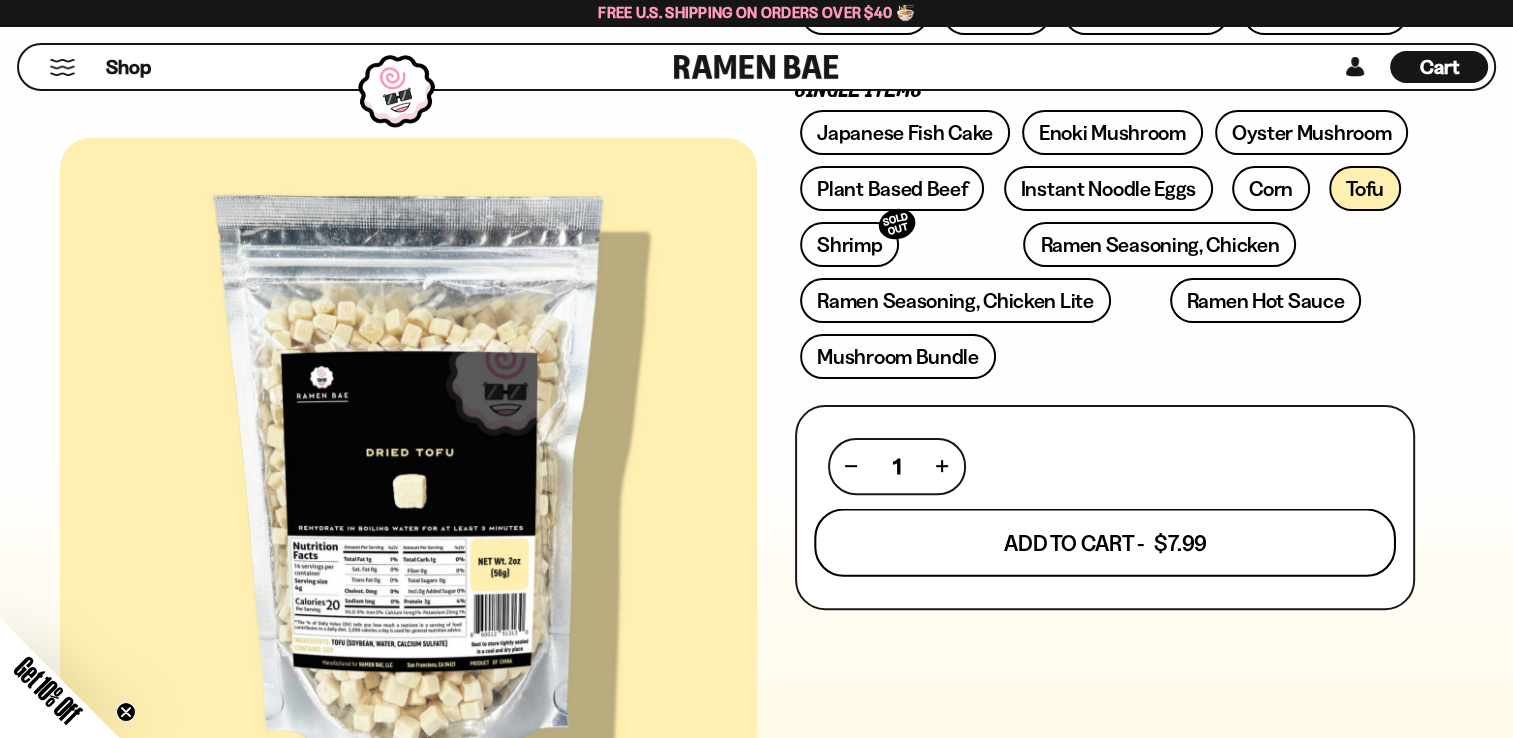 click on "Add To Cart -
$7.99" at bounding box center (1105, 542) 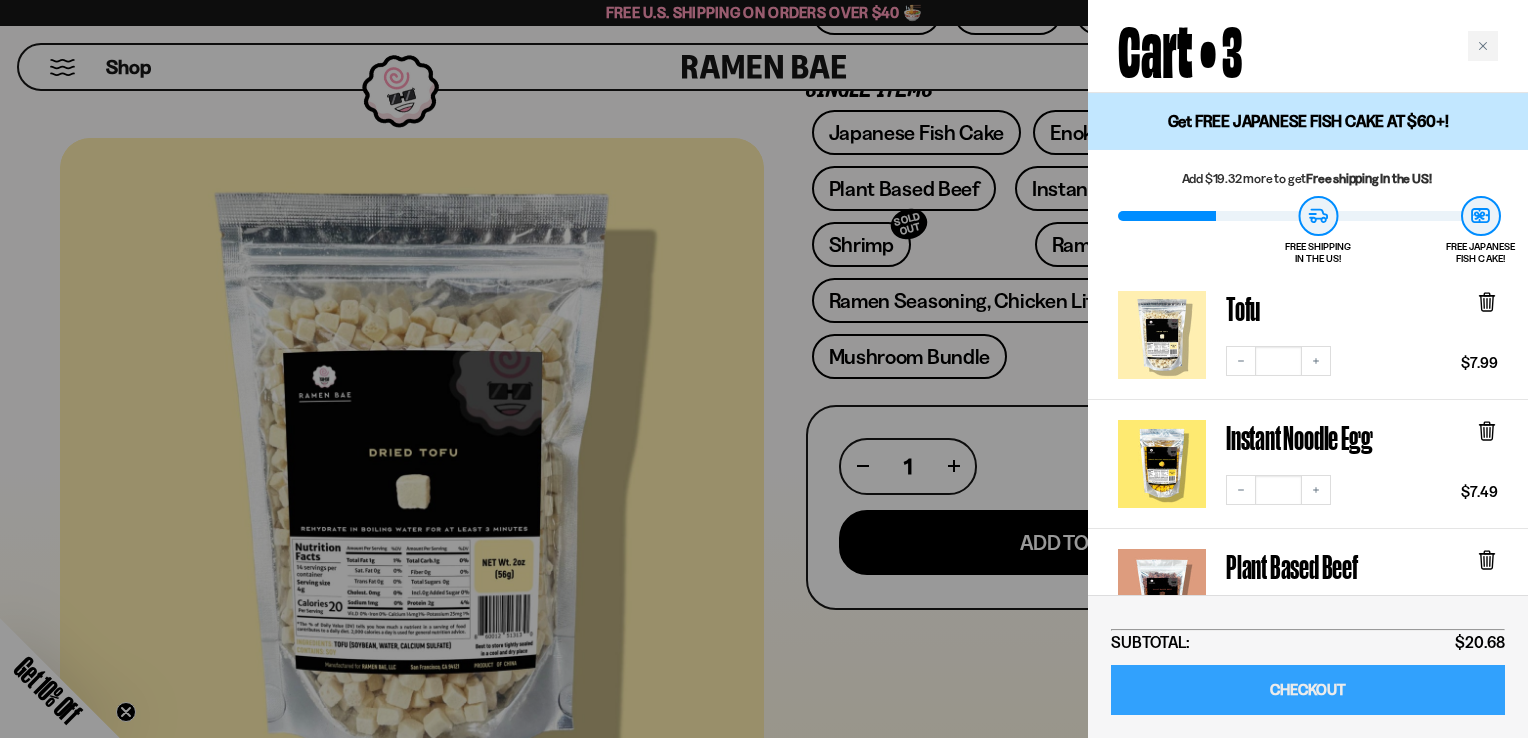 click on "CHECKOUT" at bounding box center [1308, 690] 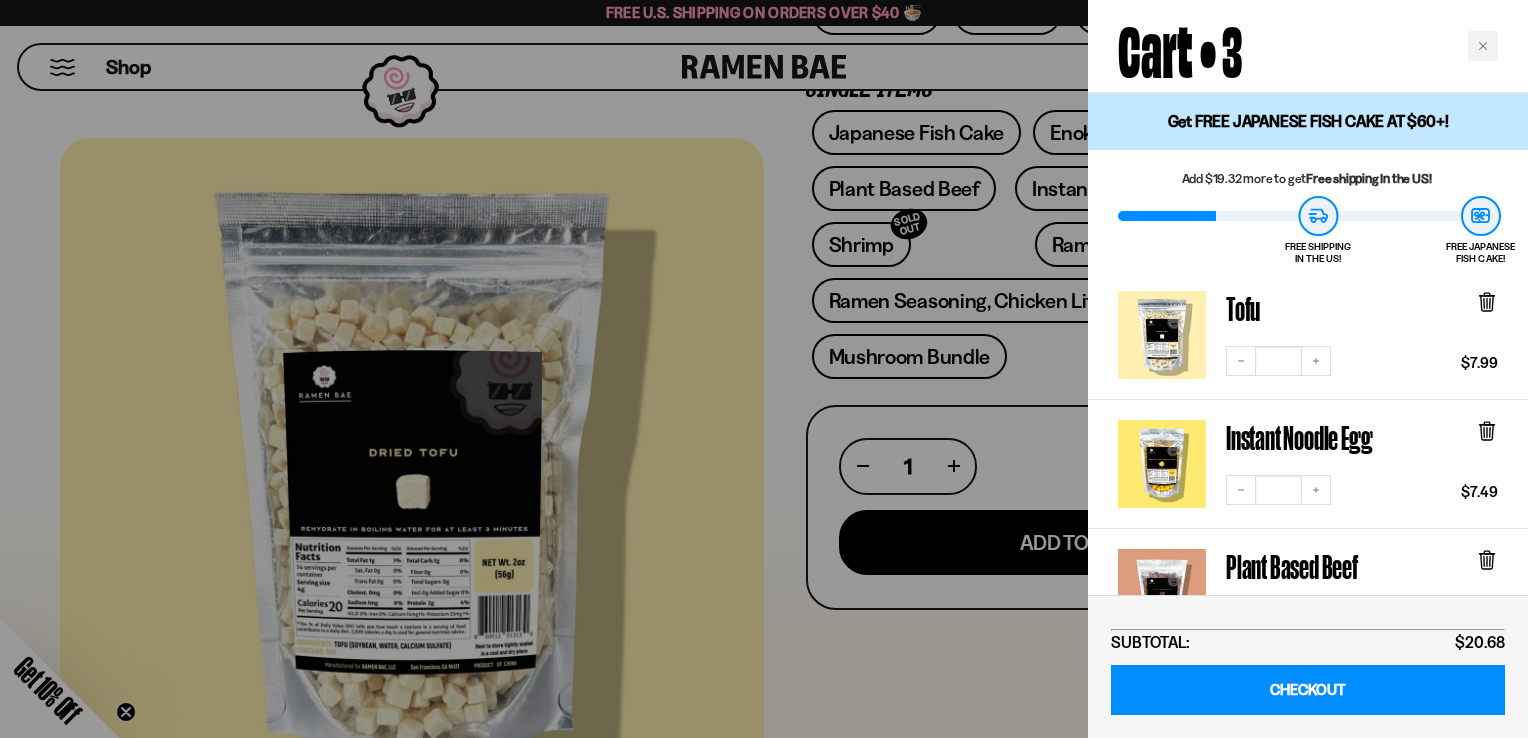 drag, startPoint x: 6, startPoint y: 232, endPoint x: 973, endPoint y: 82, distance: 978.56476 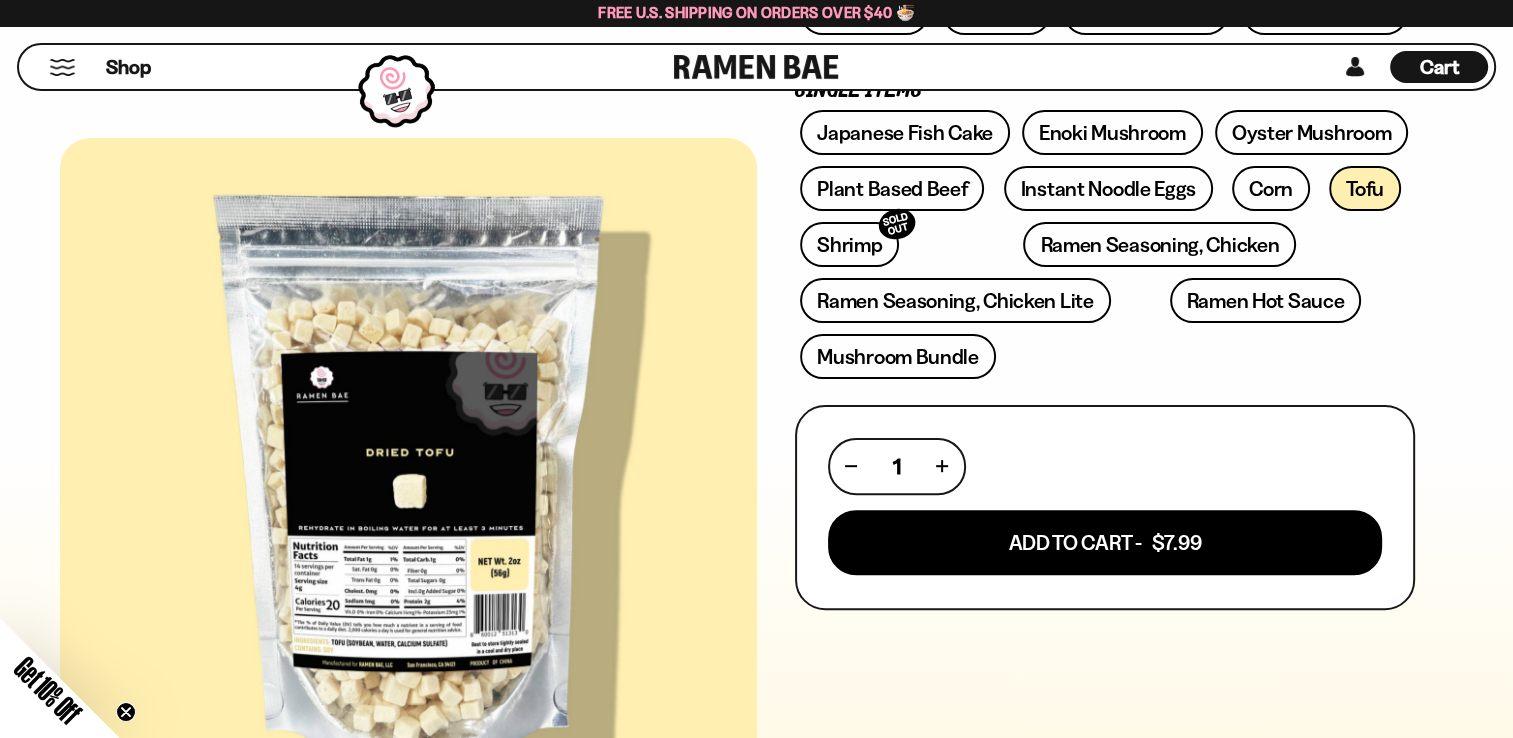 click on "FADCB6FD-DFAB-4417-9F21-029242090B77                                                       FADCB6FD-DFAB-4417-9F21-029242090B77
18 reviews
Tofu
2oz FREE SHIPPING on all US orders above $40!
Mixes
SOLD OUT SOLD OUT SOLD OUT" at bounding box center (756, 470) 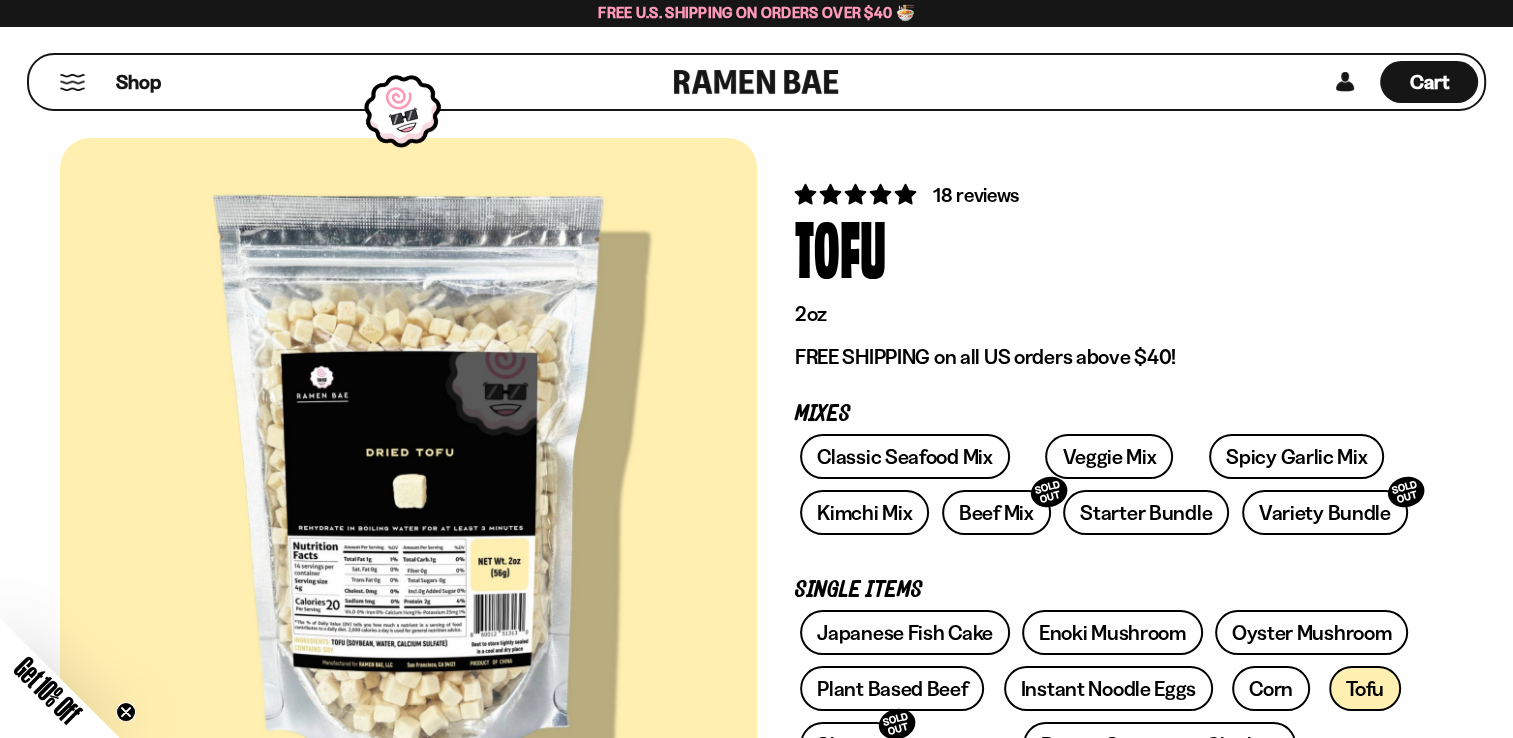 drag, startPoint x: 192, startPoint y: 134, endPoint x: 98, endPoint y: 114, distance: 96.10411 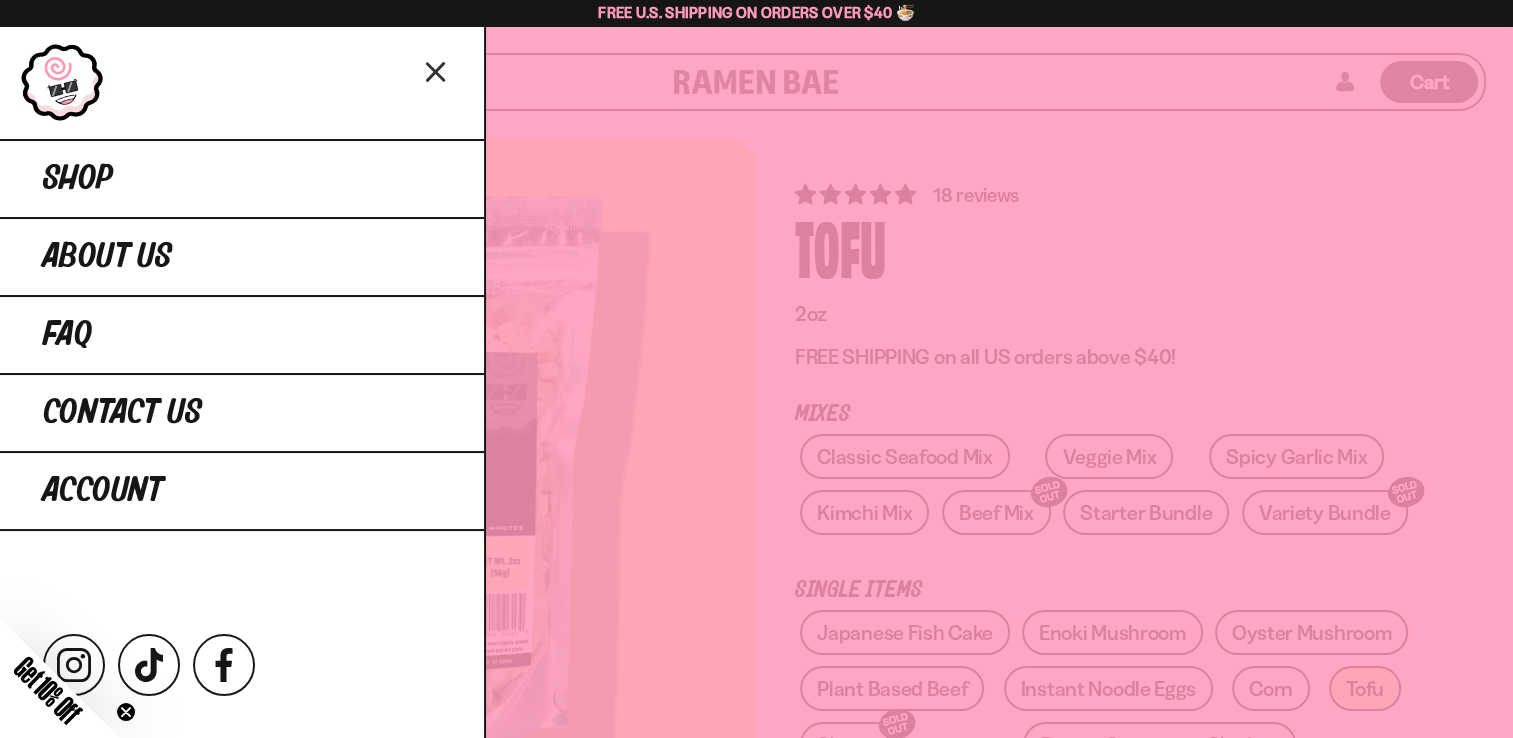 click at bounding box center [756, 369] 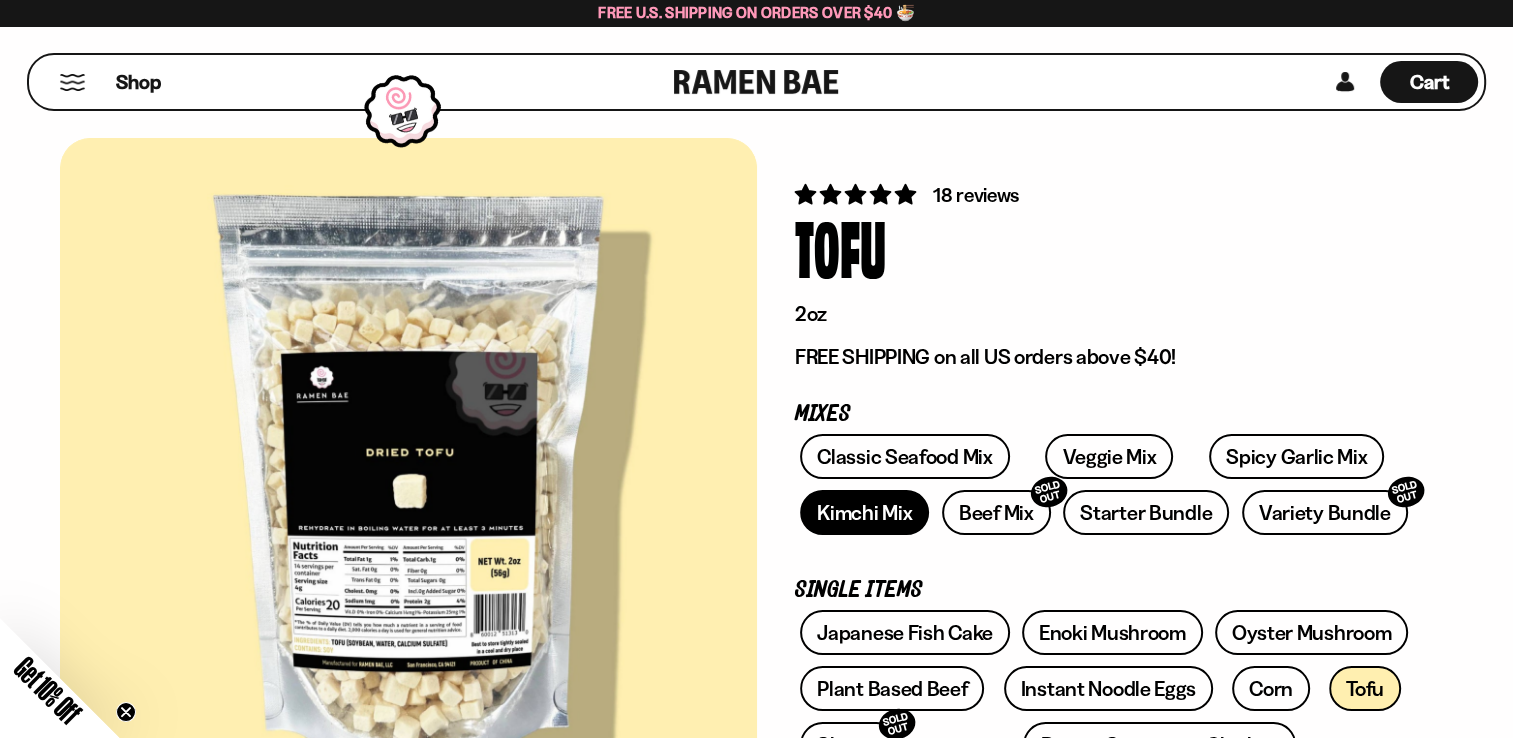 click on "Kimchi Mix" at bounding box center [864, 512] 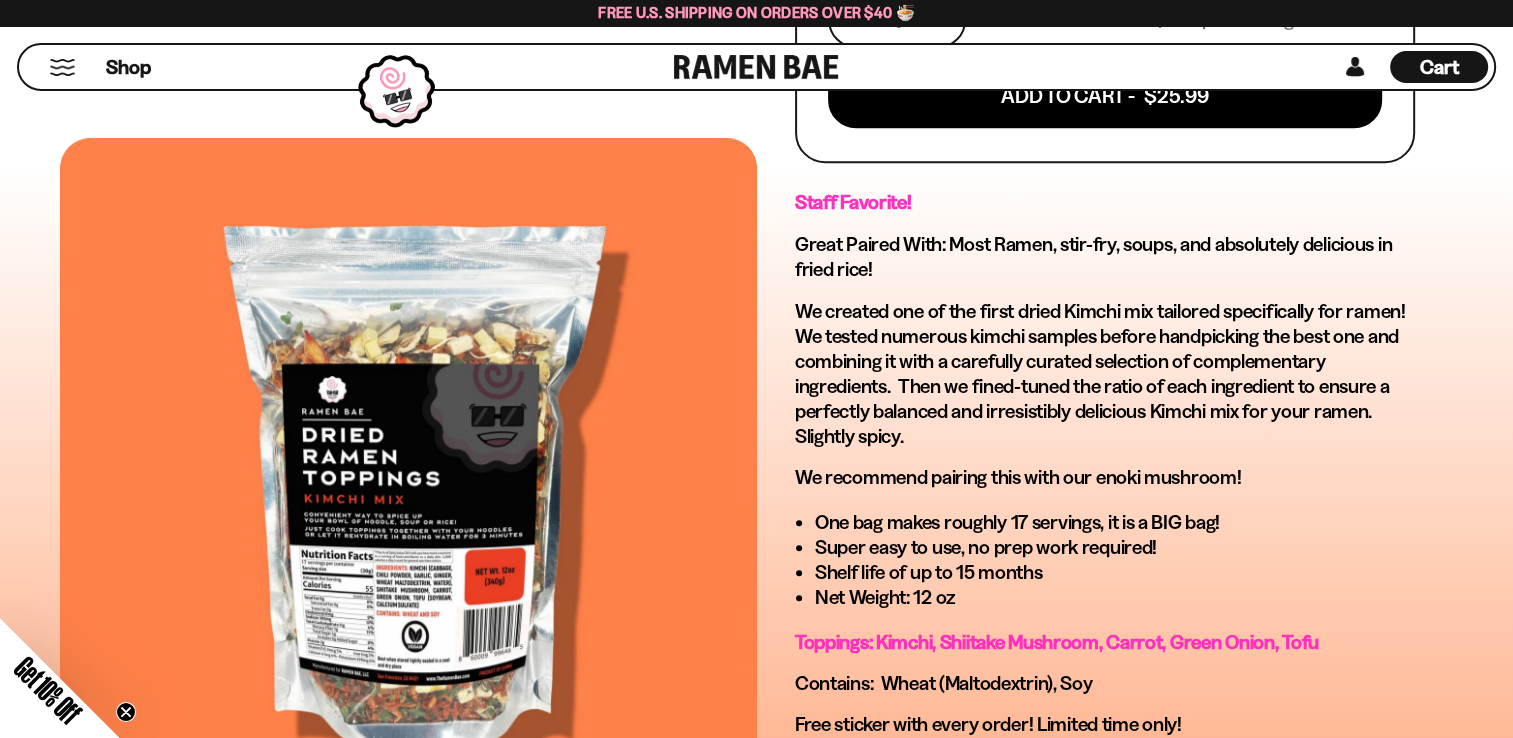 scroll, scrollTop: 1100, scrollLeft: 0, axis: vertical 